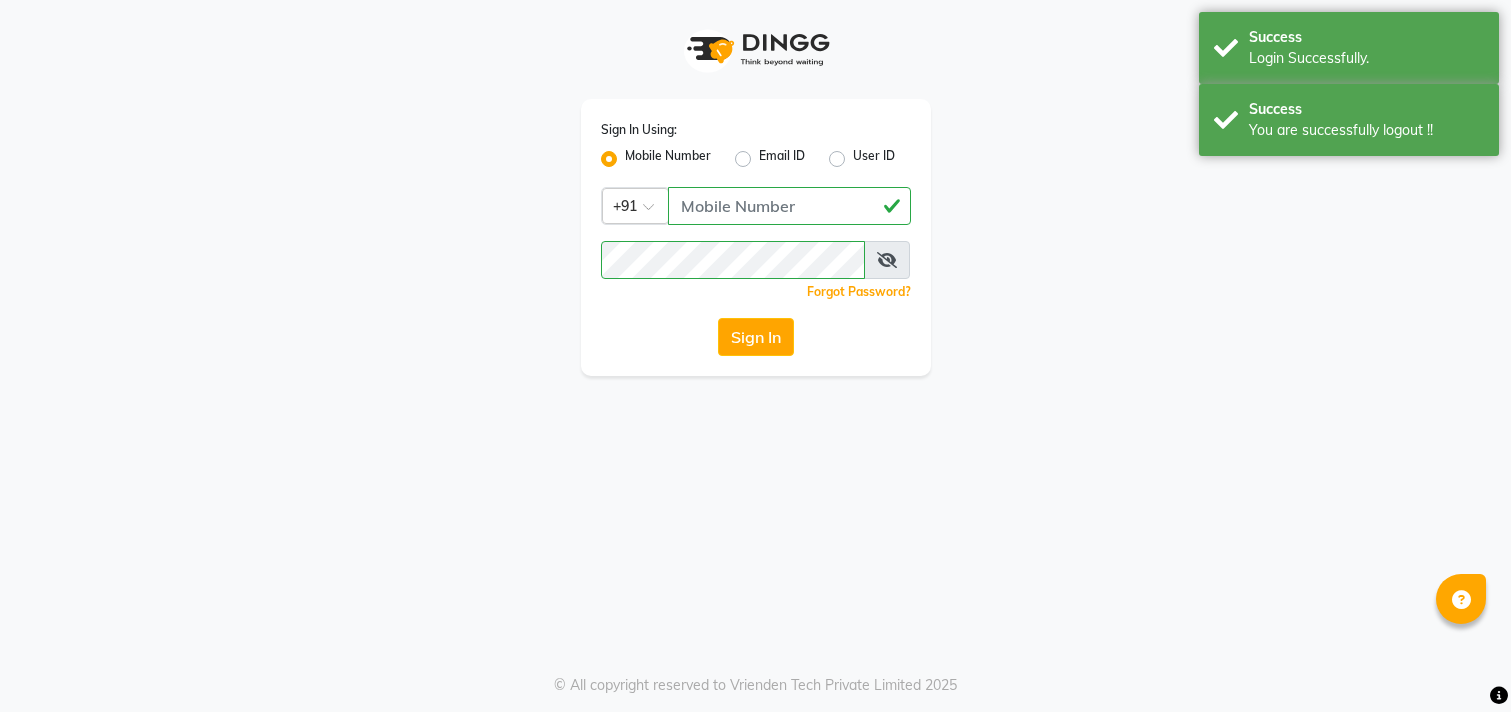scroll, scrollTop: 0, scrollLeft: 0, axis: both 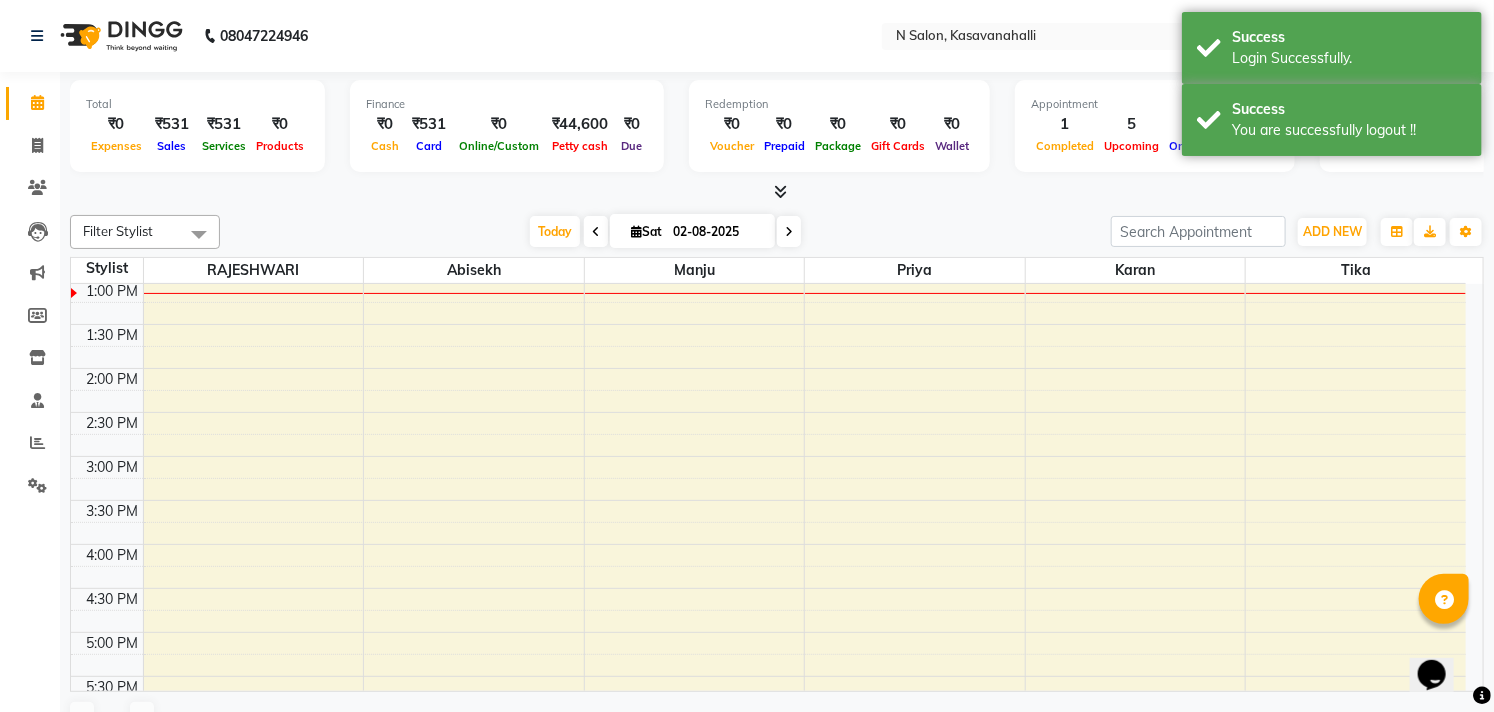 select on "en" 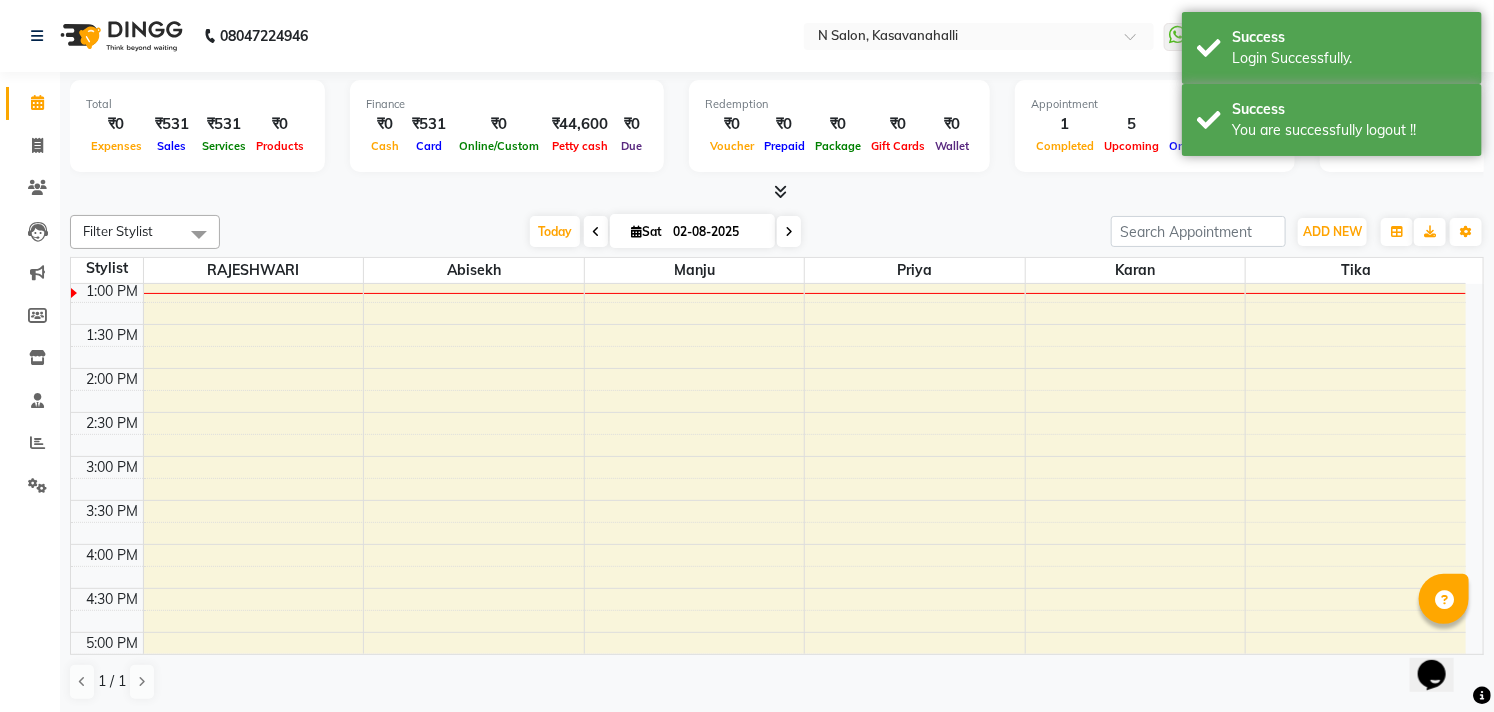 scroll, scrollTop: 0, scrollLeft: 0, axis: both 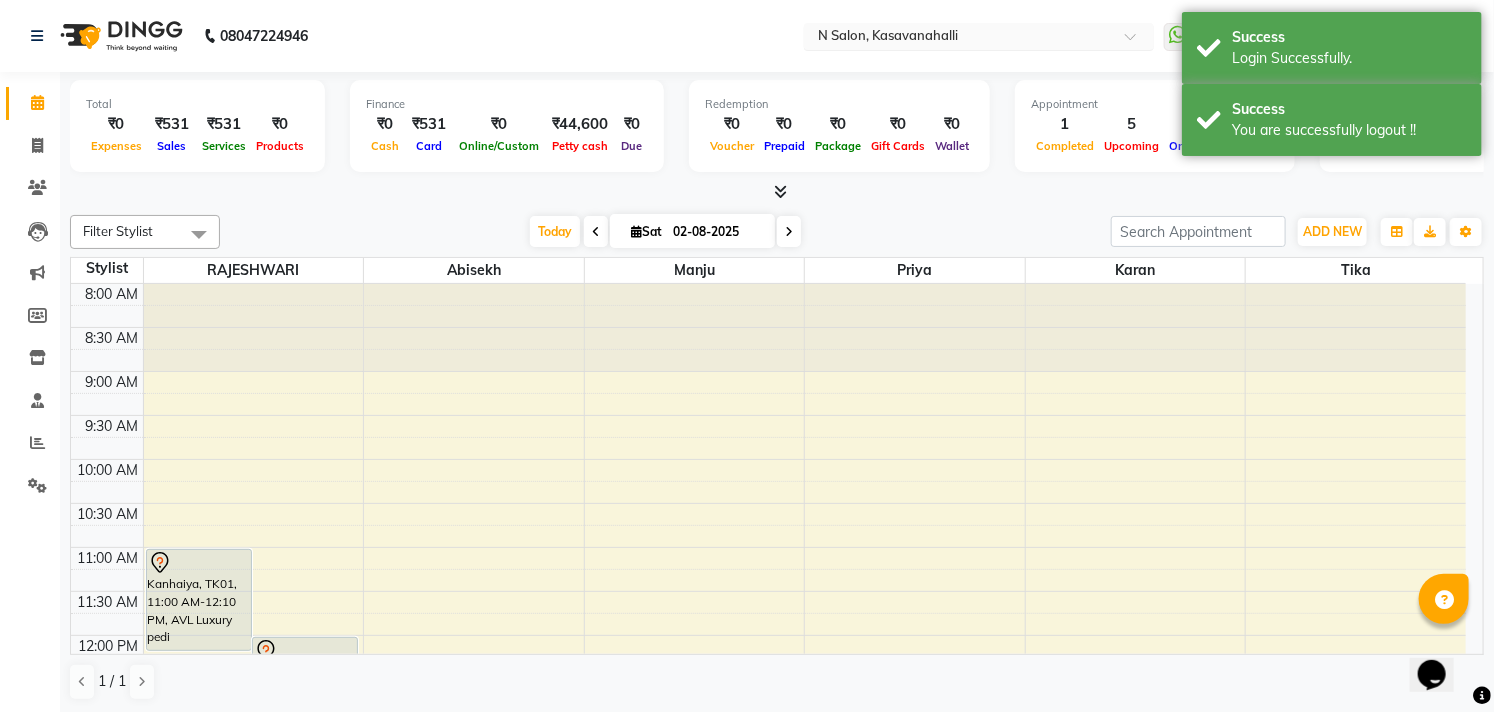 click at bounding box center [959, 38] 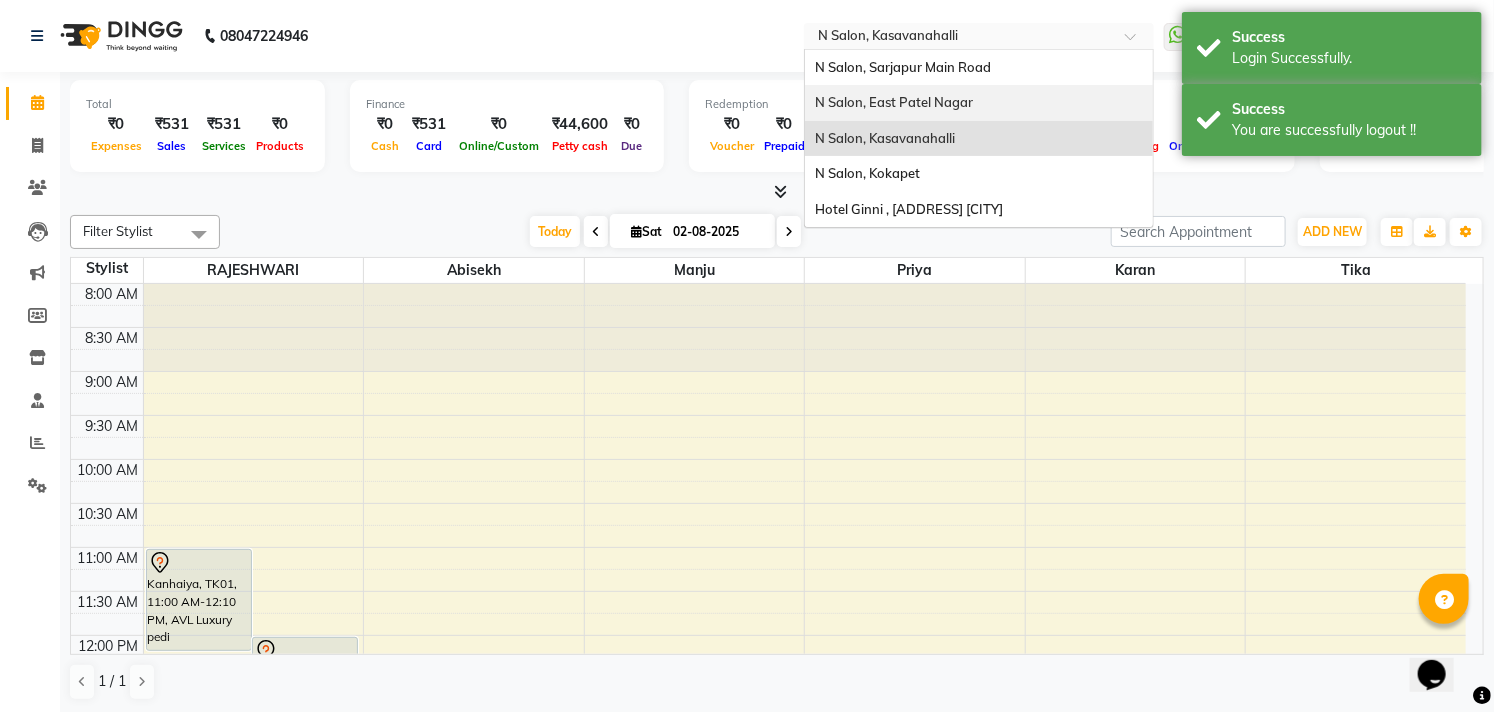 click on "N Salon, East Patel Nagar" at bounding box center [894, 102] 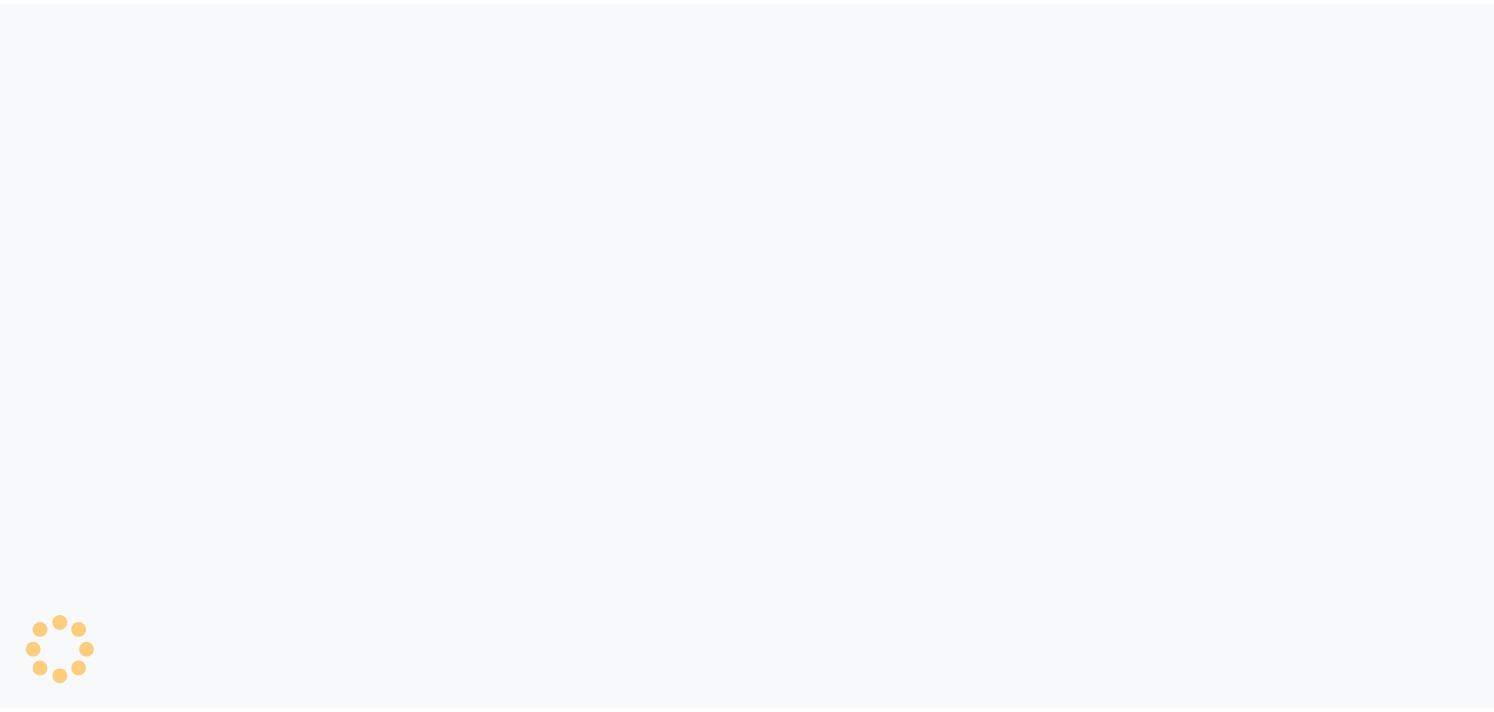 scroll, scrollTop: 0, scrollLeft: 0, axis: both 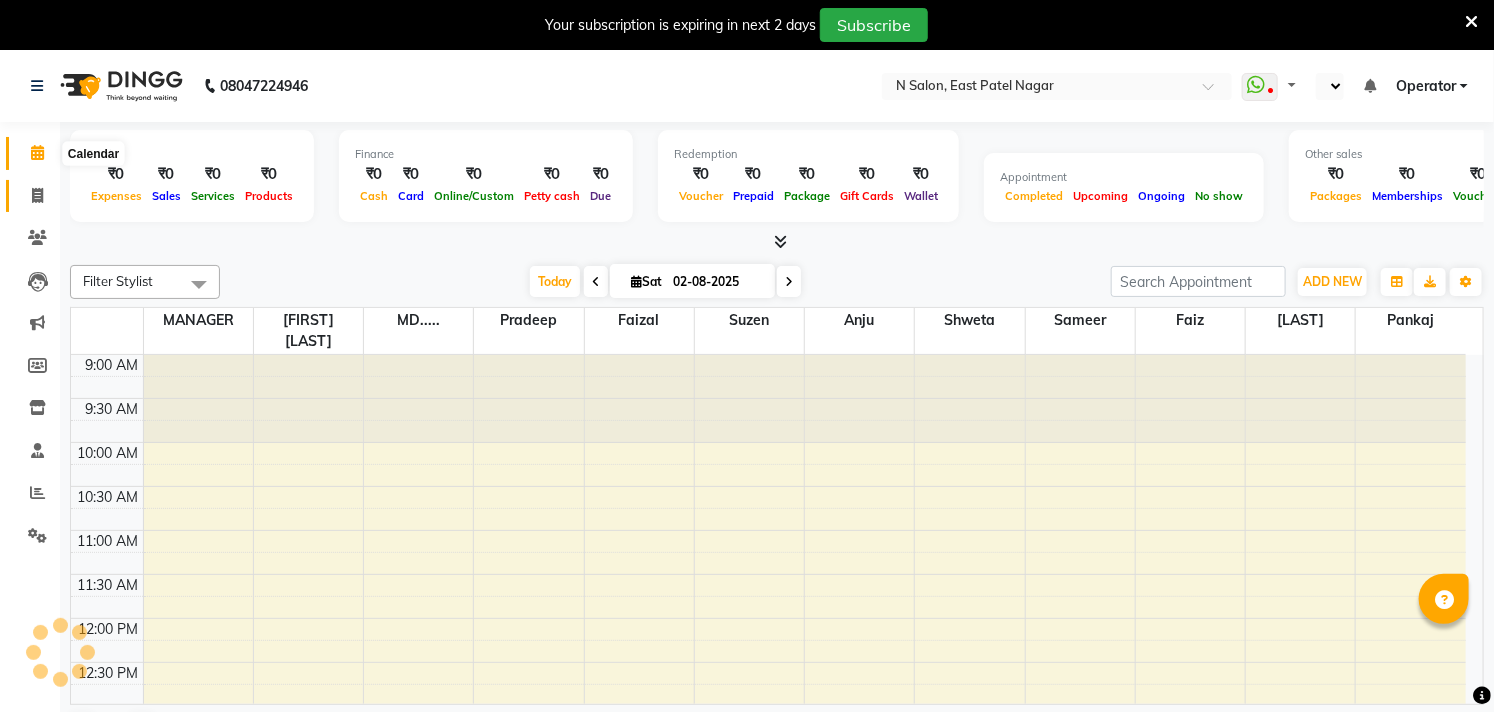 select on "en" 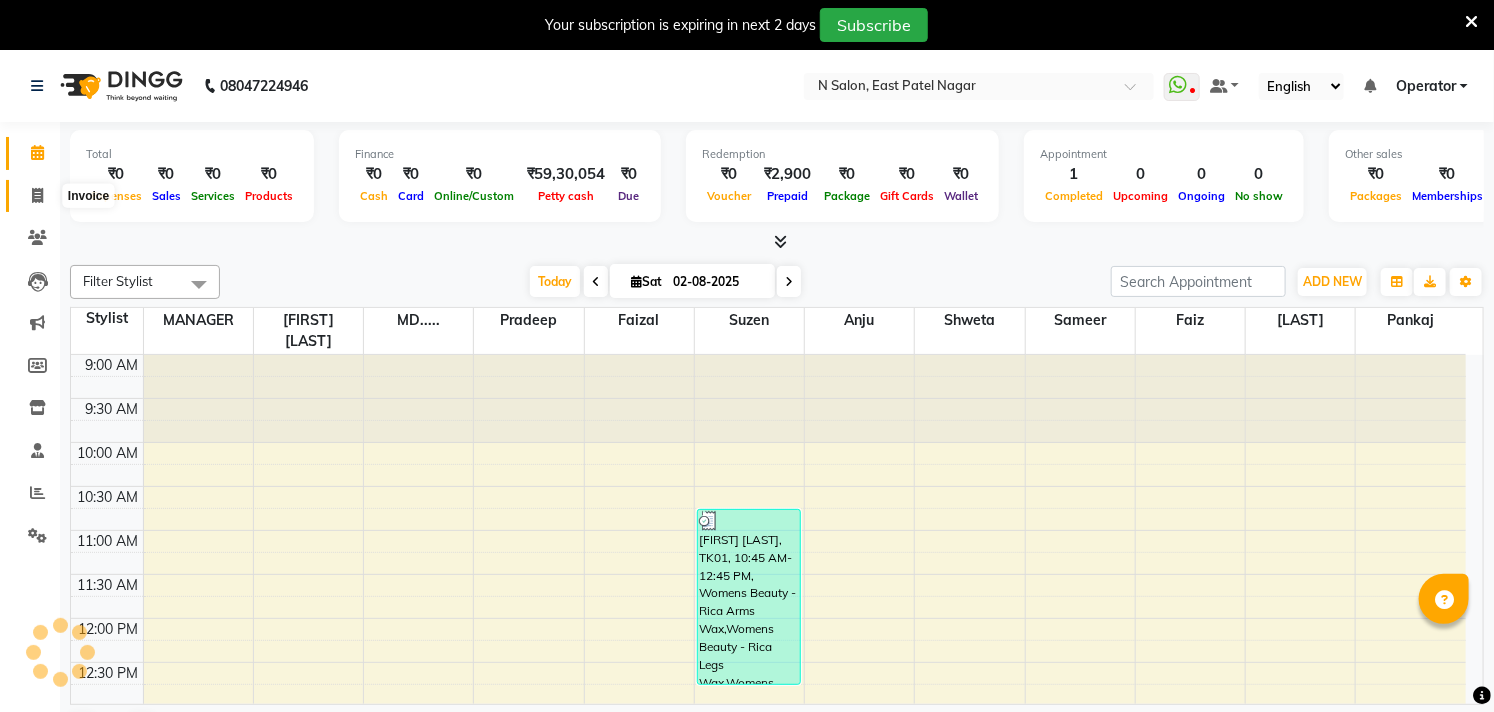 click 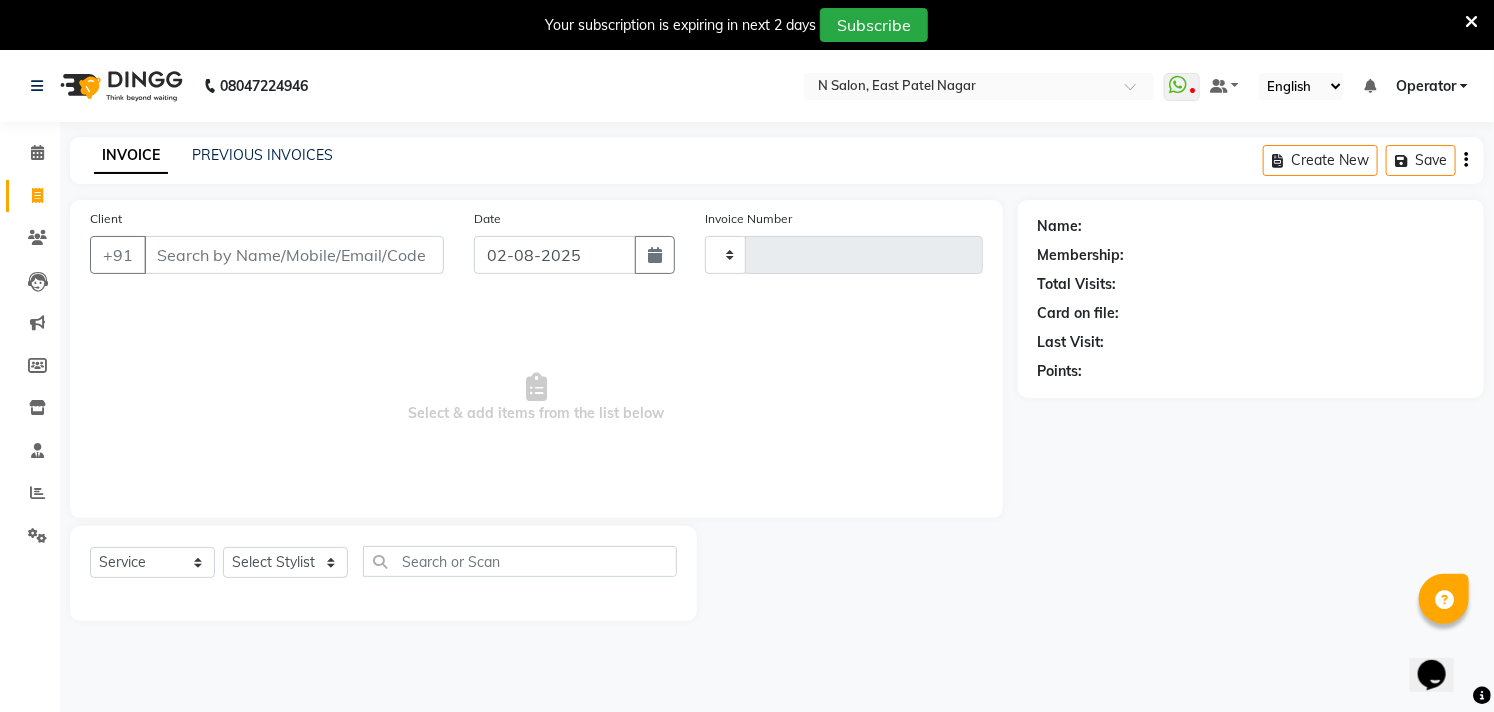 scroll, scrollTop: 0, scrollLeft: 0, axis: both 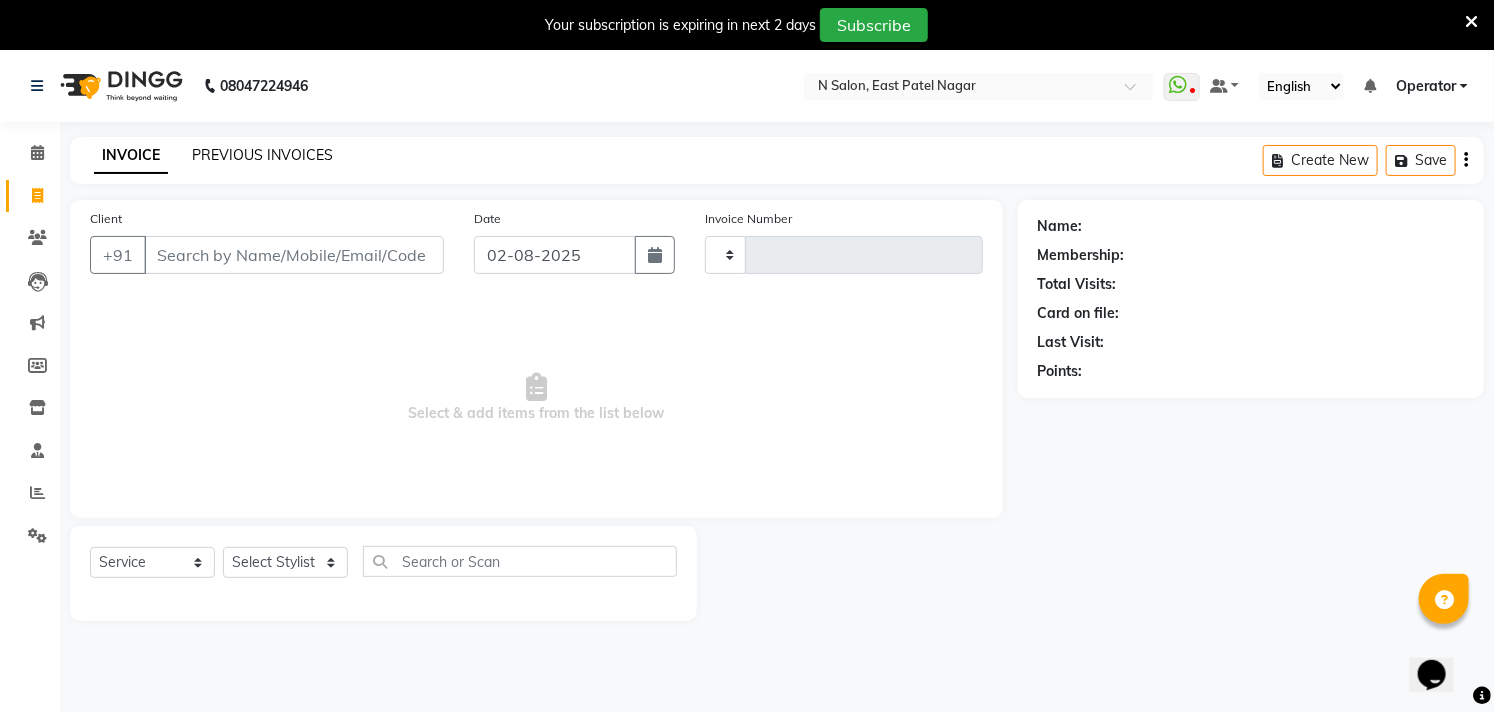click on "PREVIOUS INVOICES" 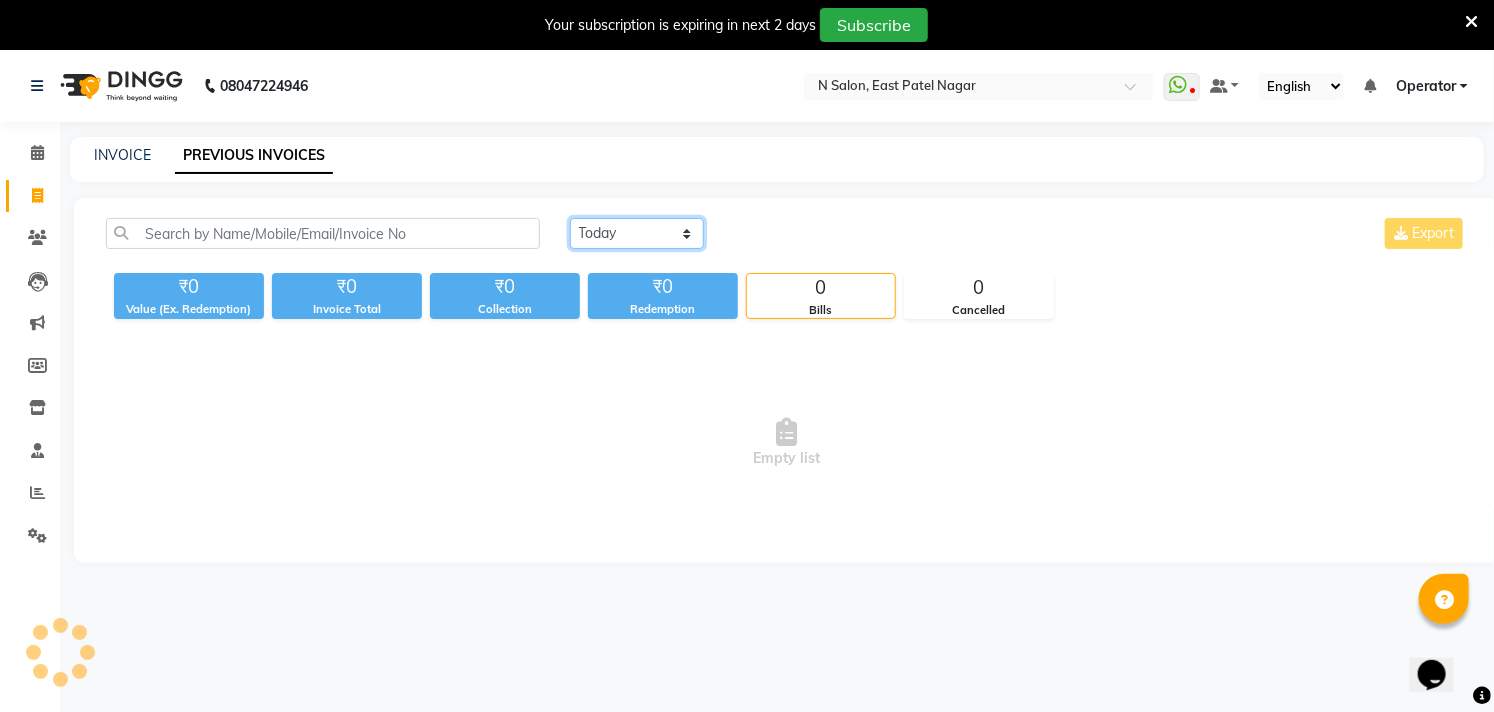click on "Today Yesterday Custom Range" 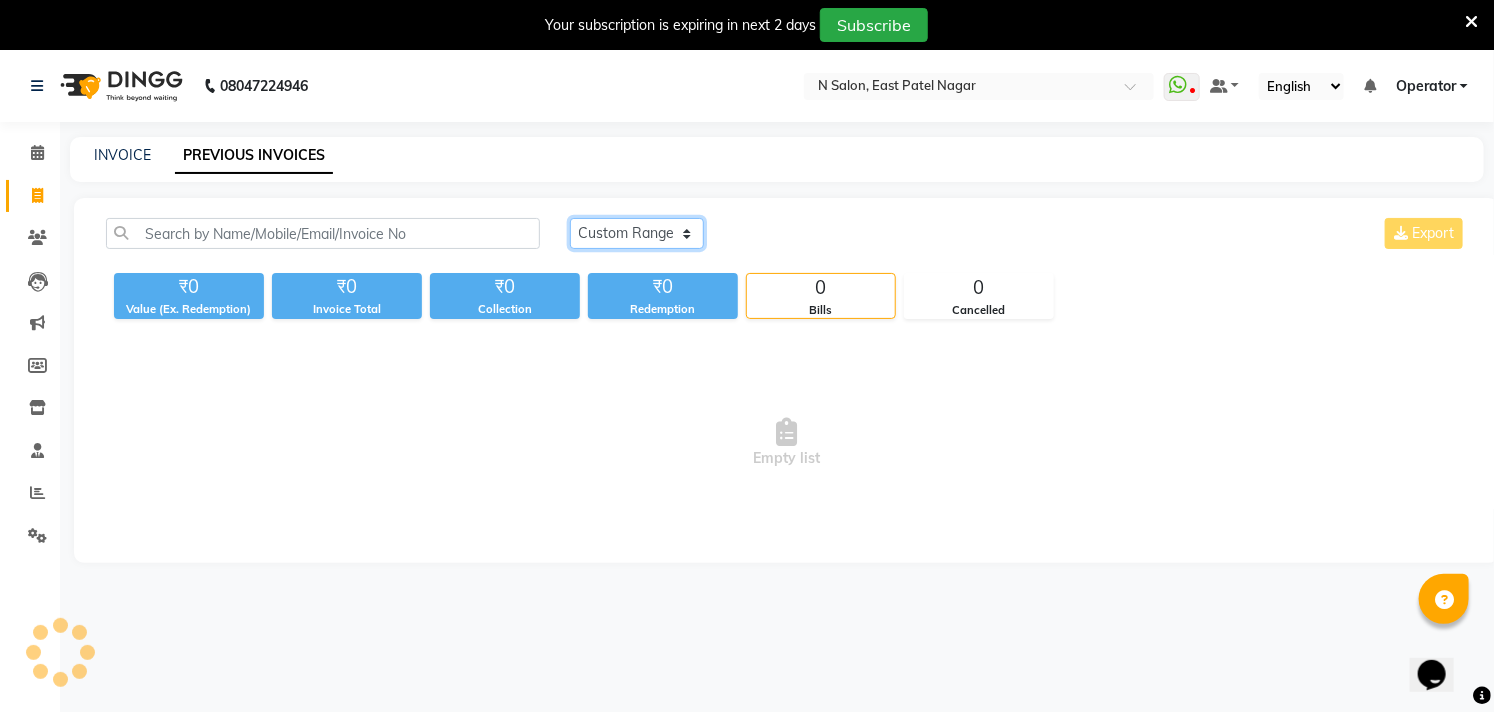 click on "Today Yesterday Custom Range" 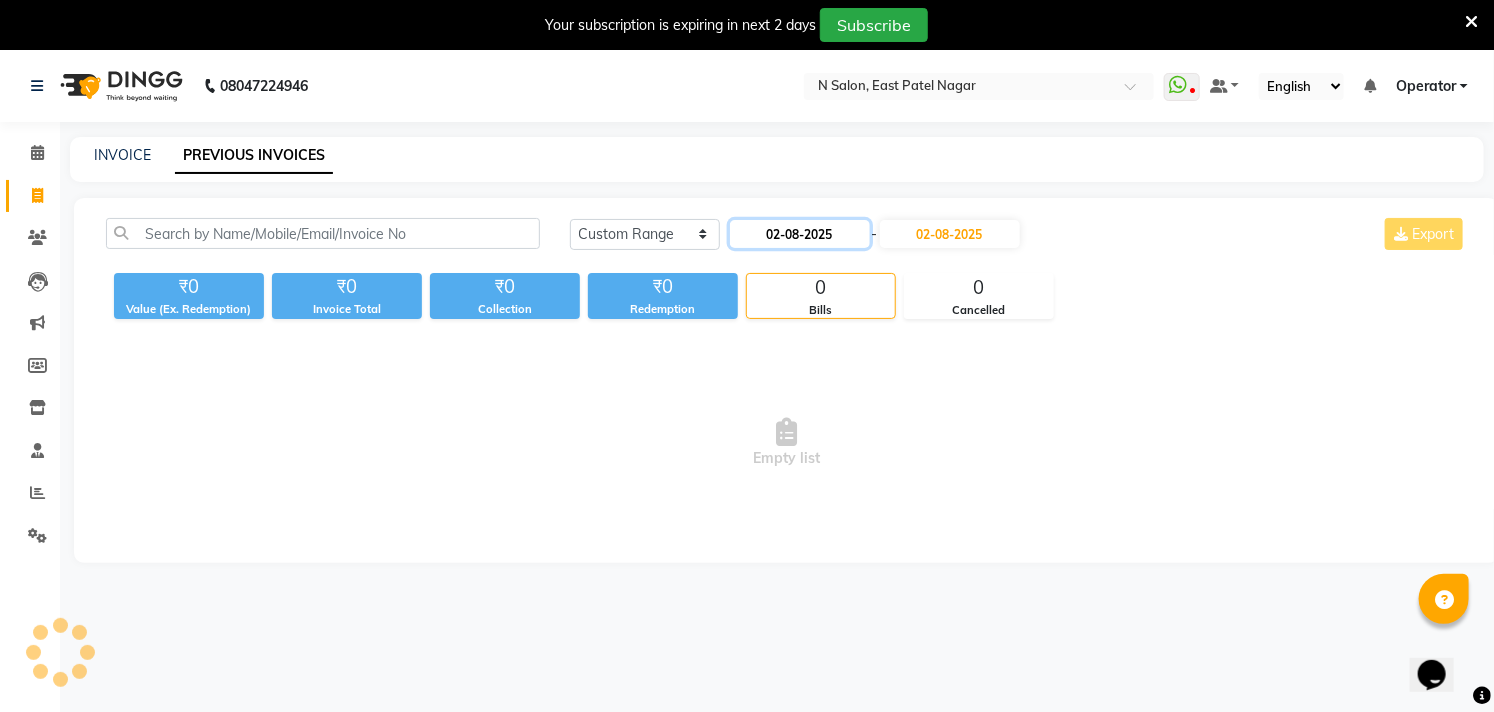 click on "02-08-2025" 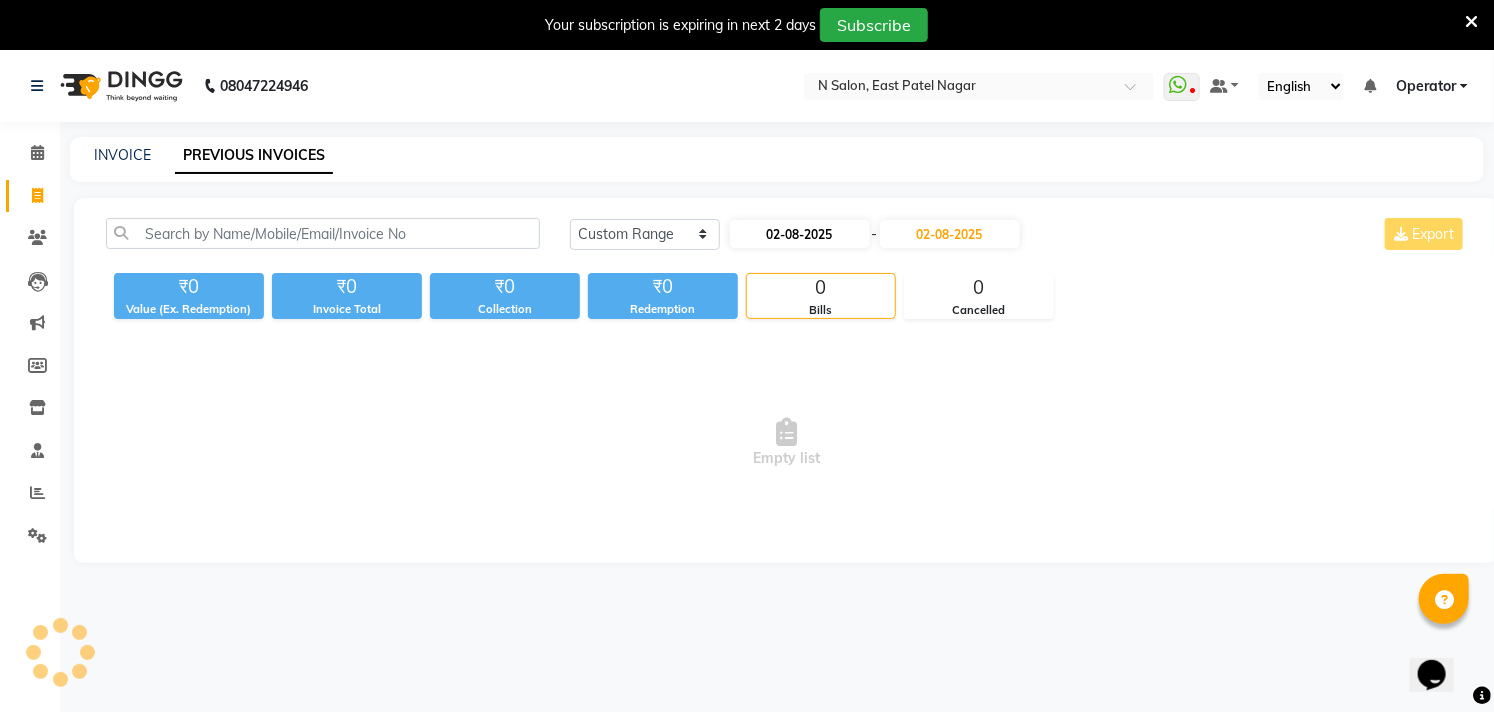 select on "8" 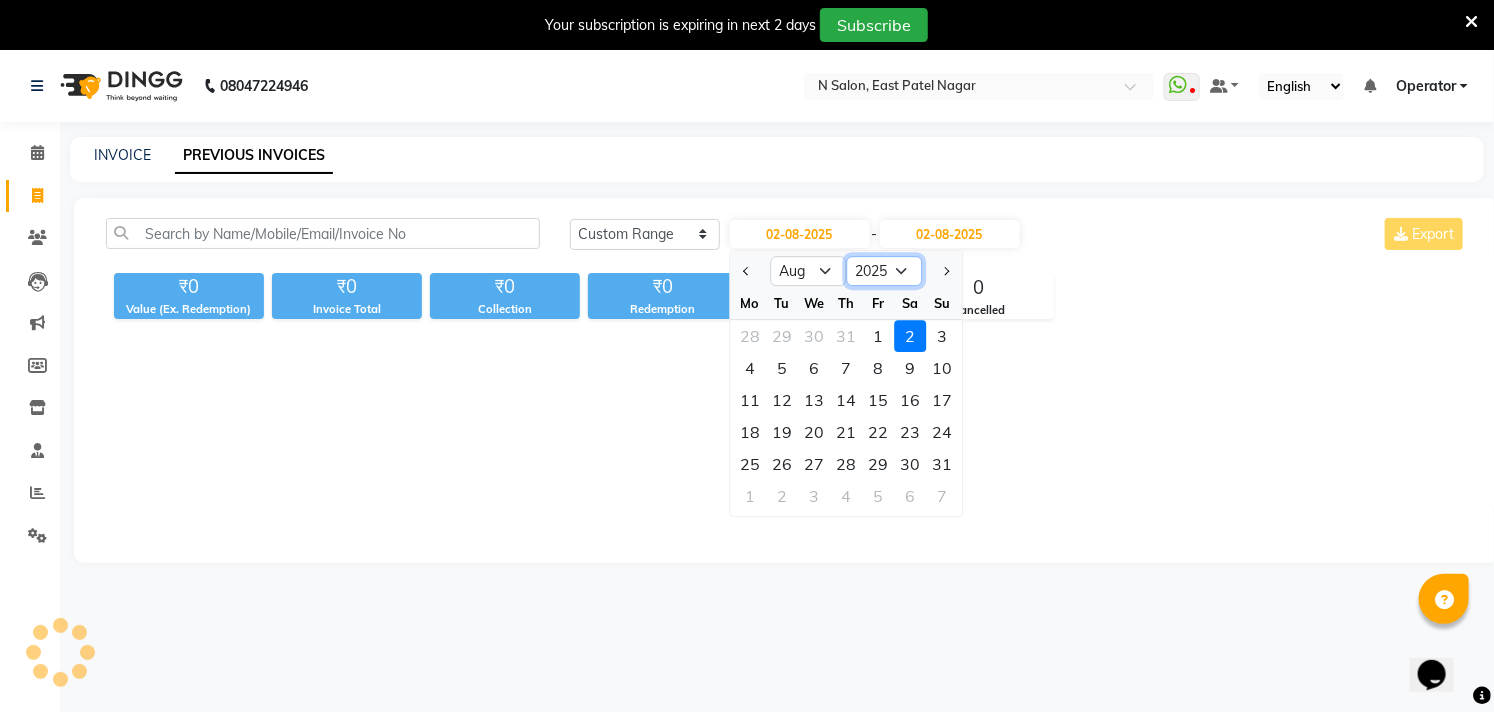 click on "2015 2016 2017 2018 2019 2020 2021 2022 2023 2024 2025 2026 2027 2028 2029 2030 2031 2032 2033 2034 2035" 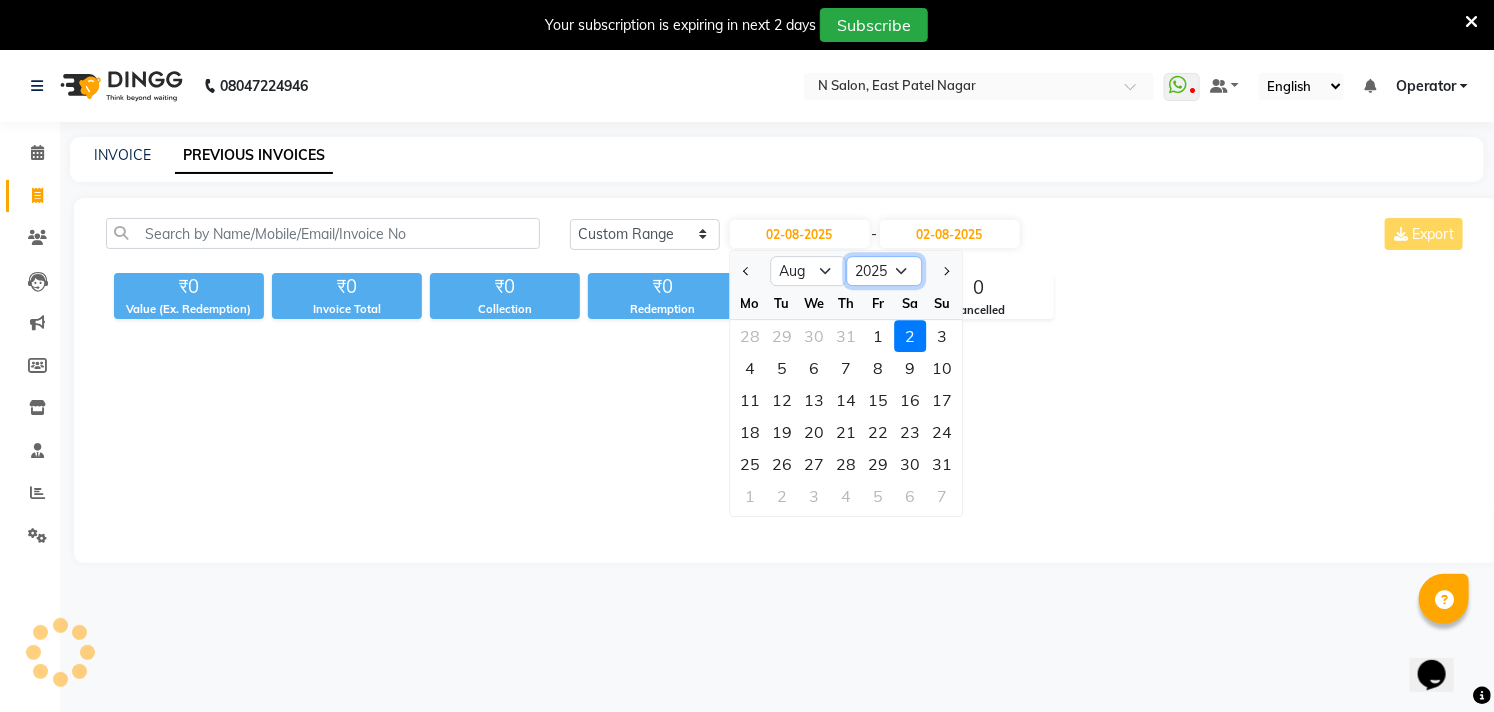 select on "2024" 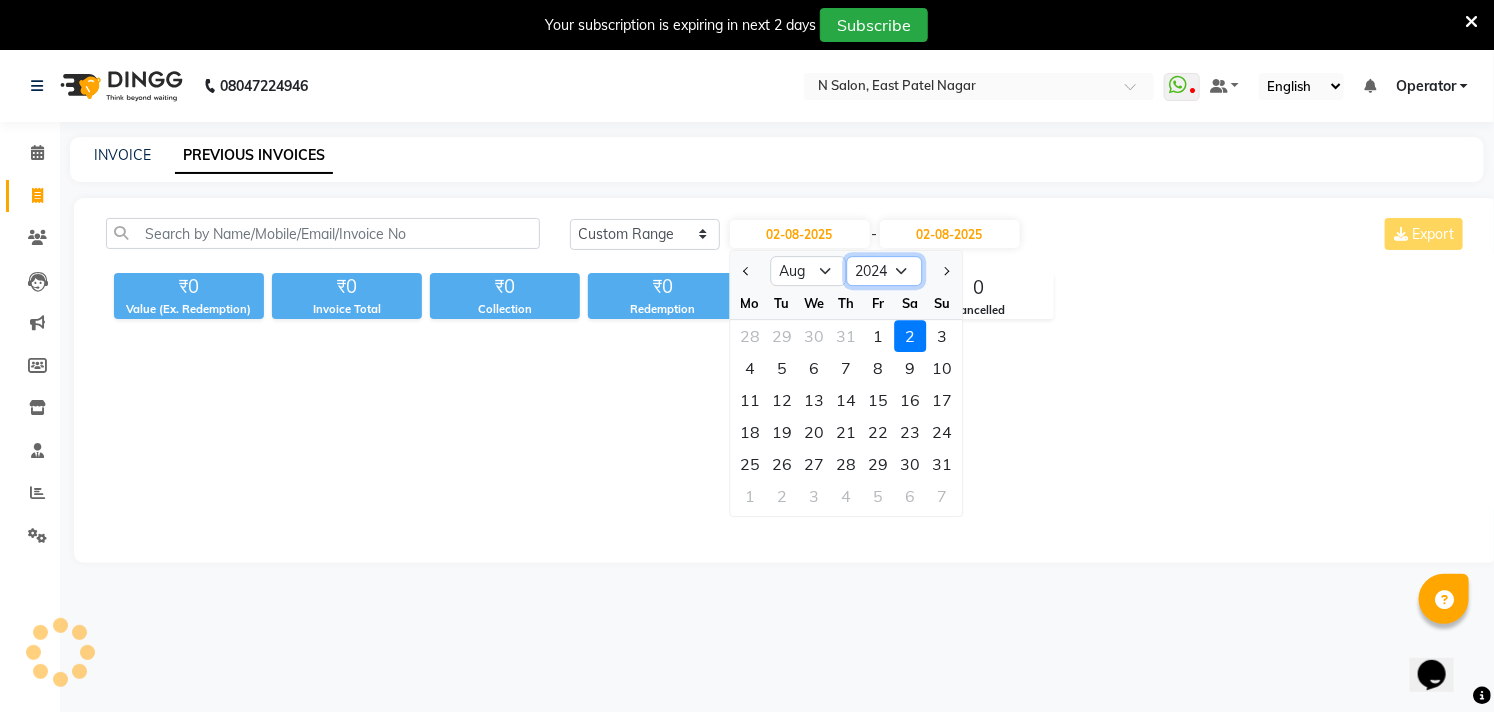 click on "2015 2016 2017 2018 2019 2020 2021 2022 2023 2024 2025 2026 2027 2028 2029 2030 2031 2032 2033 2034 2035" 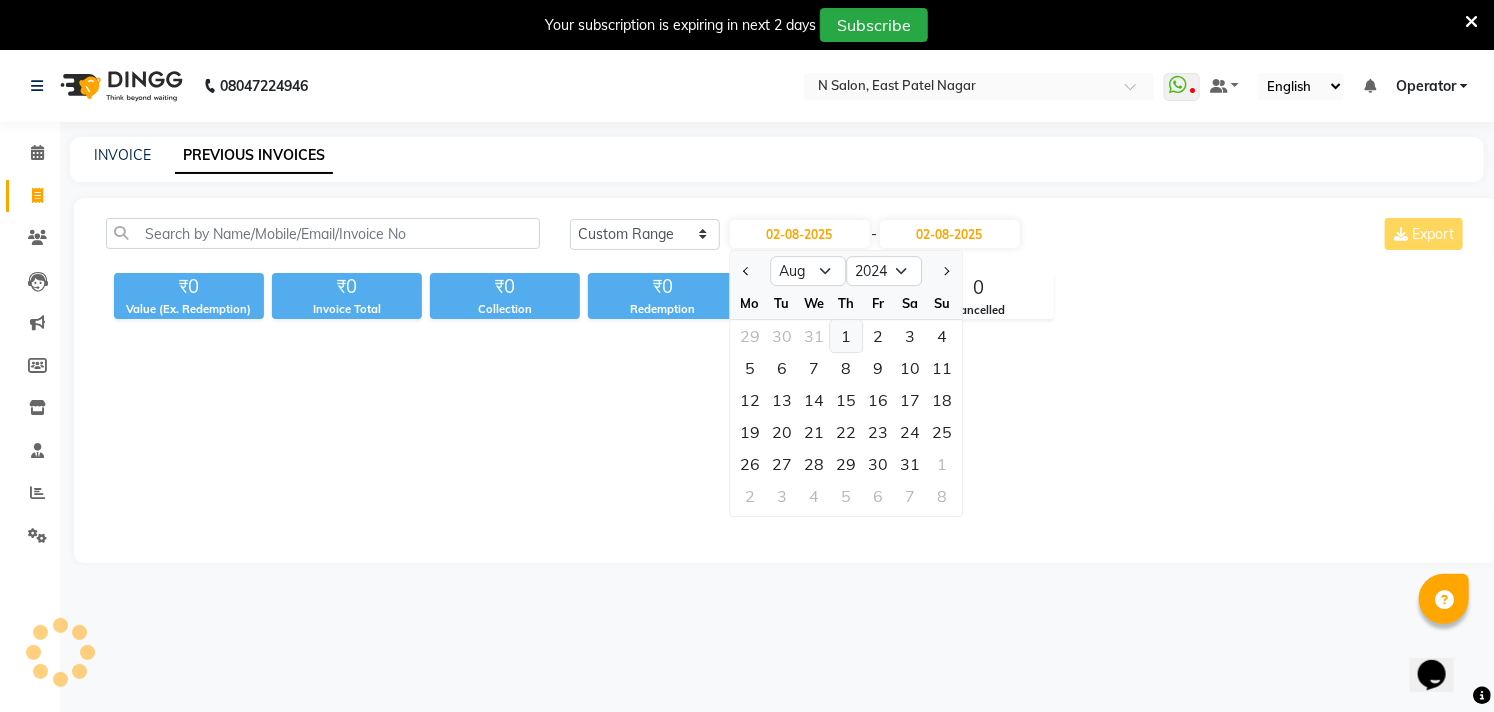 click on "1" 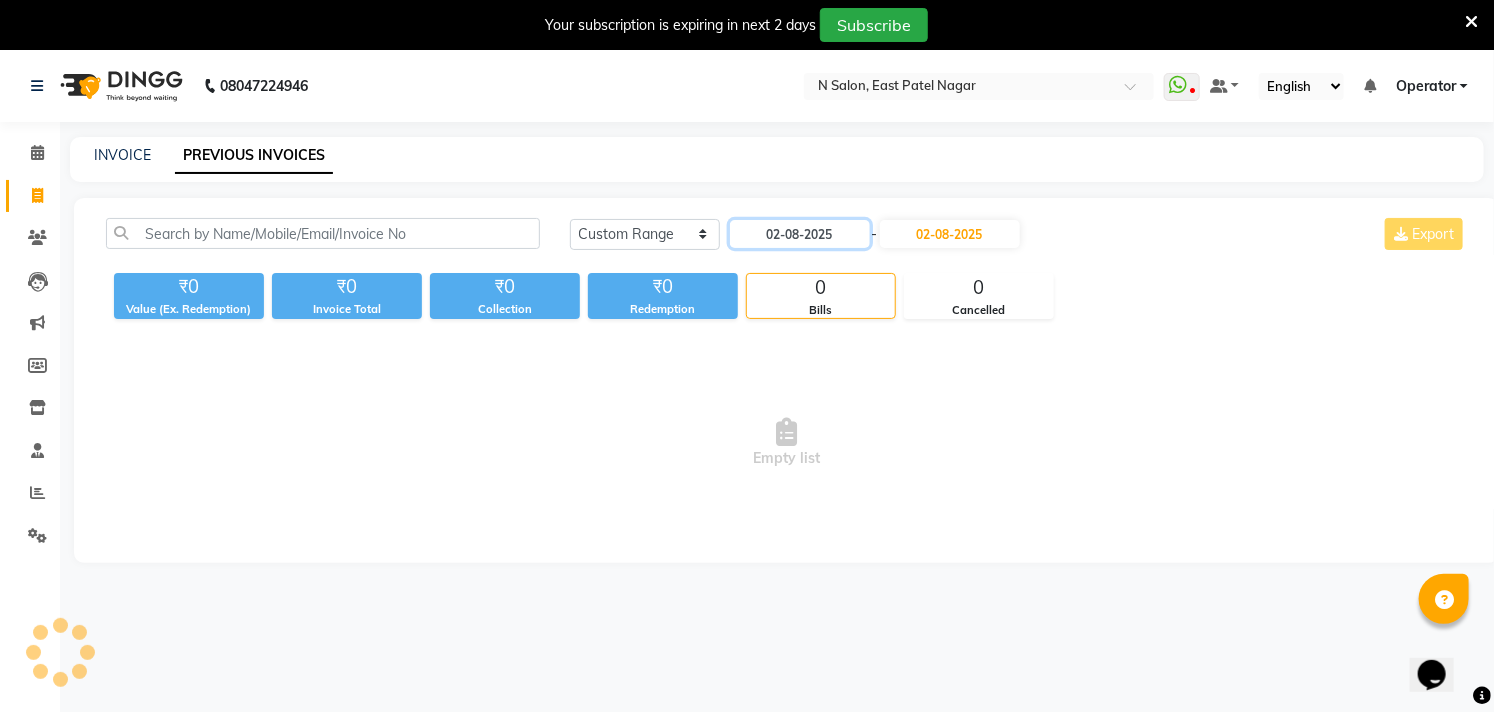 type on "01-08-2024" 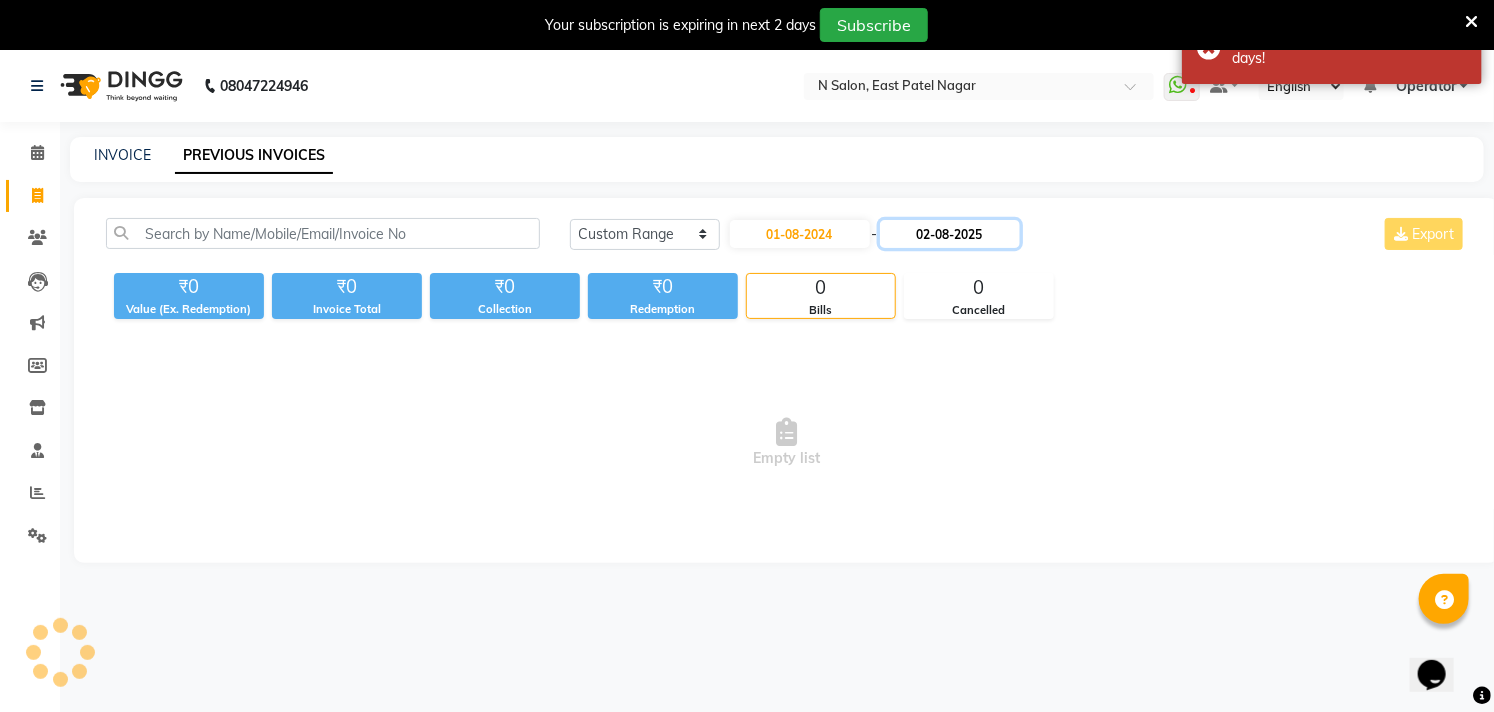 click on "02-08-2025" 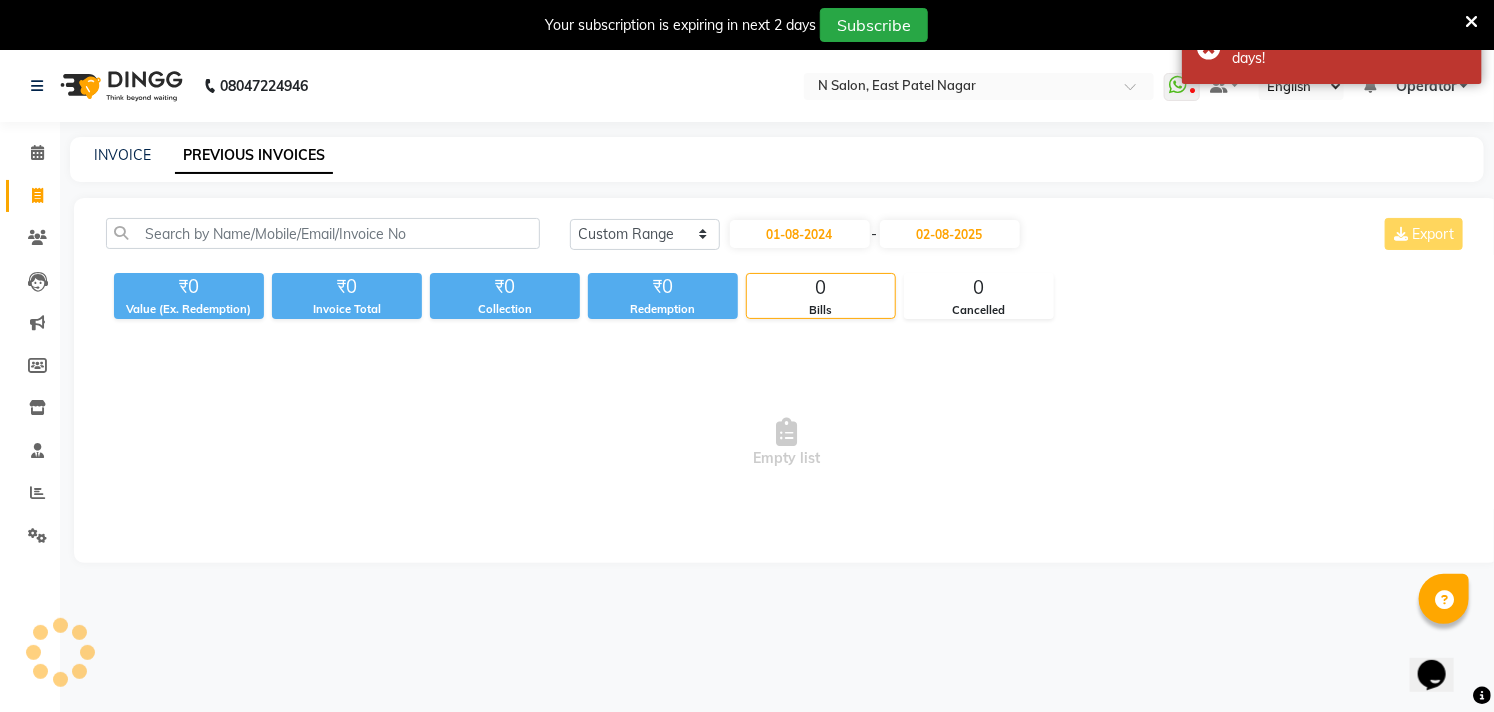 select on "8" 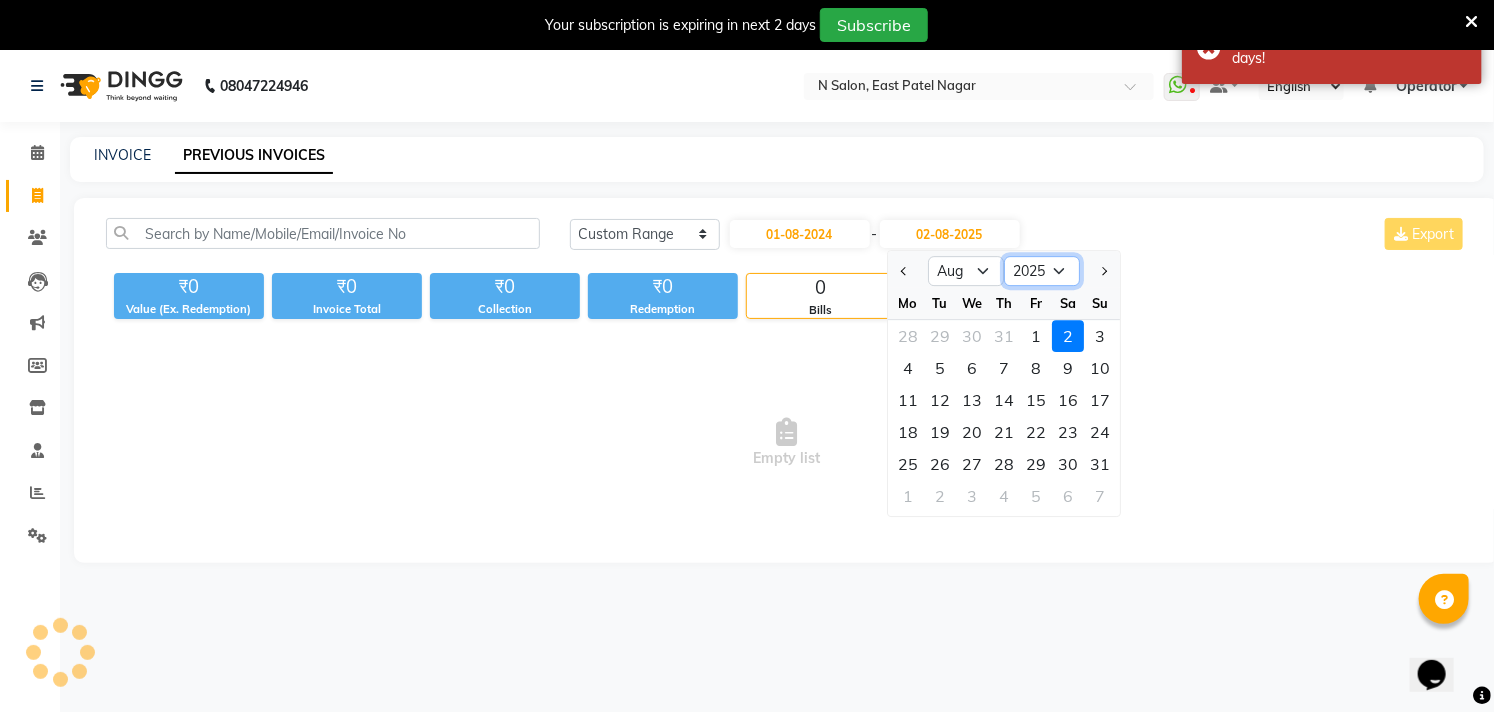 click on "2024 2025 2026 2027 2028 2029 2030 2031 2032 2033 2034 2035" 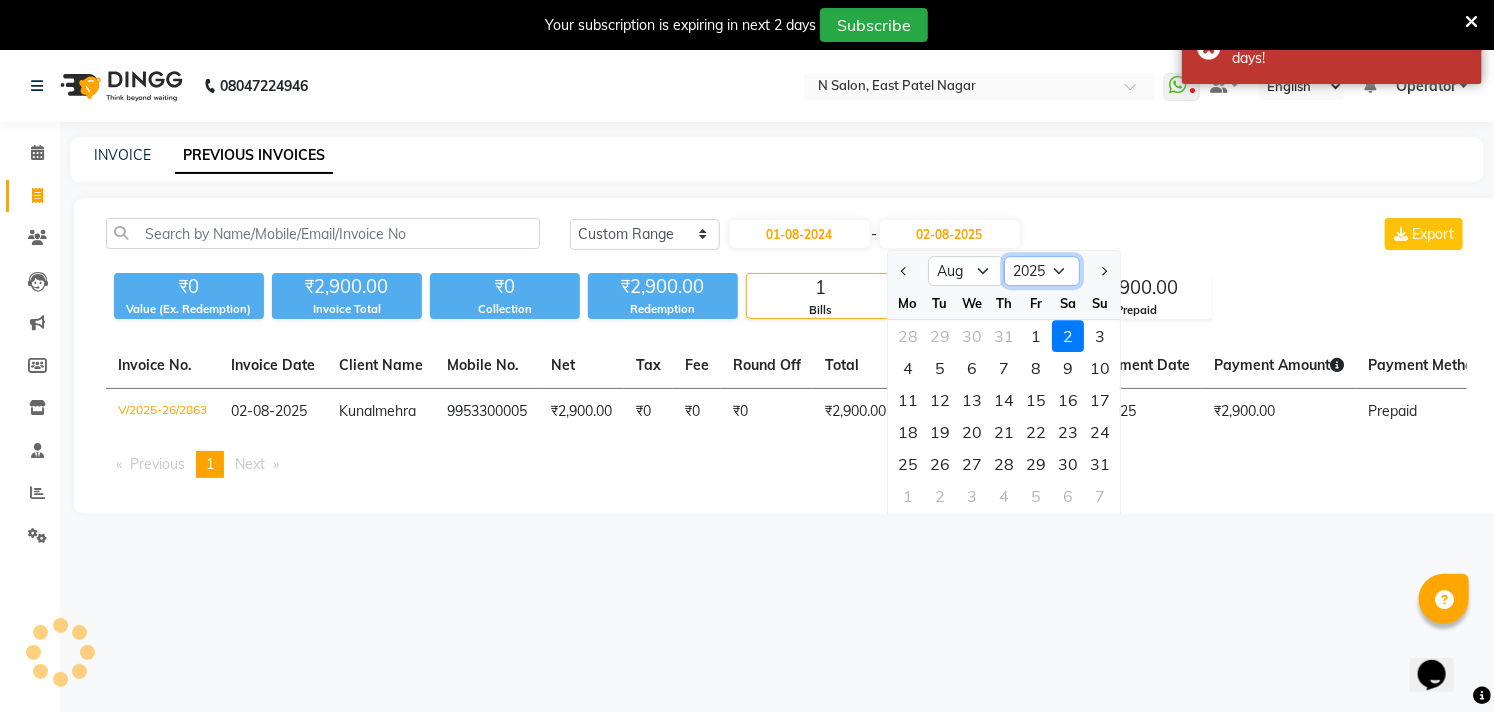 select on "2024" 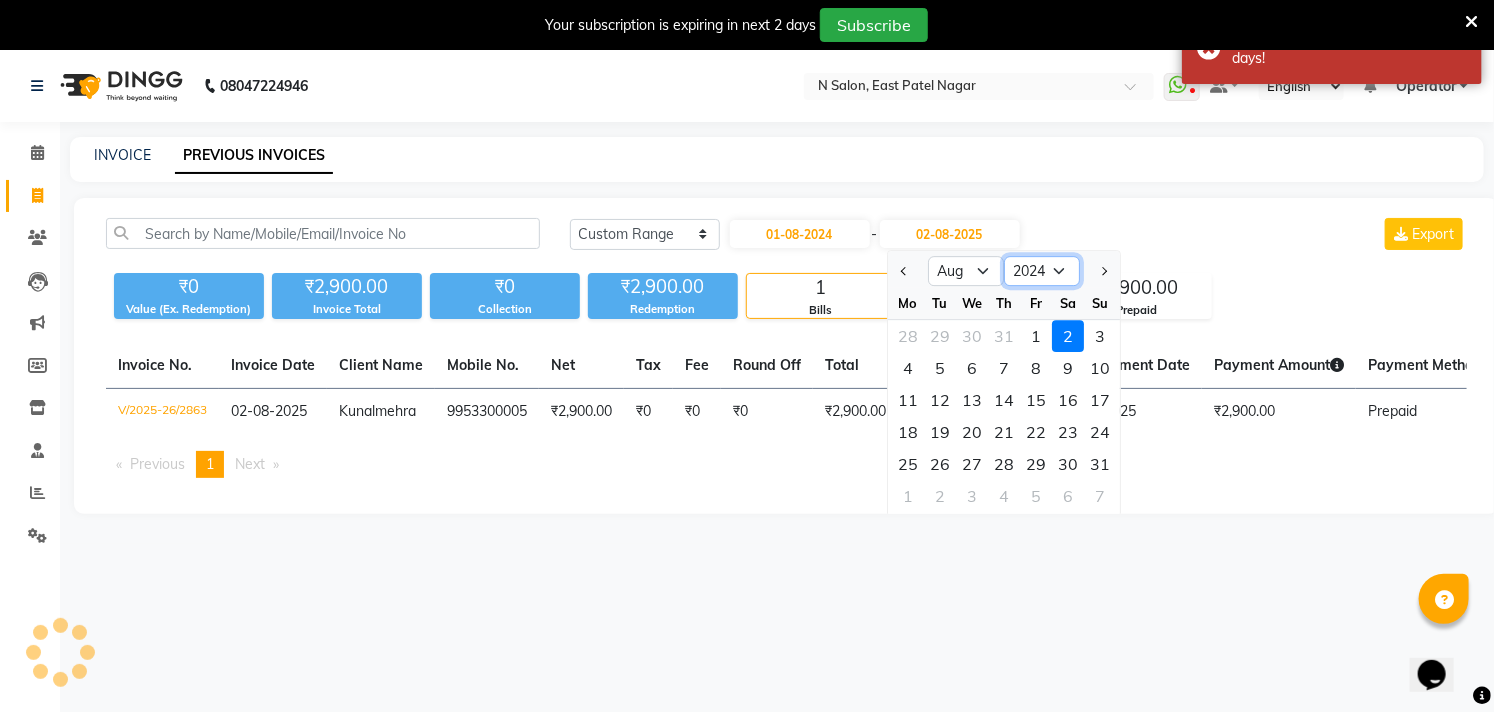 click on "2024 2025 2026 2027 2028 2029 2030 2031 2032 2033 2034 2035" 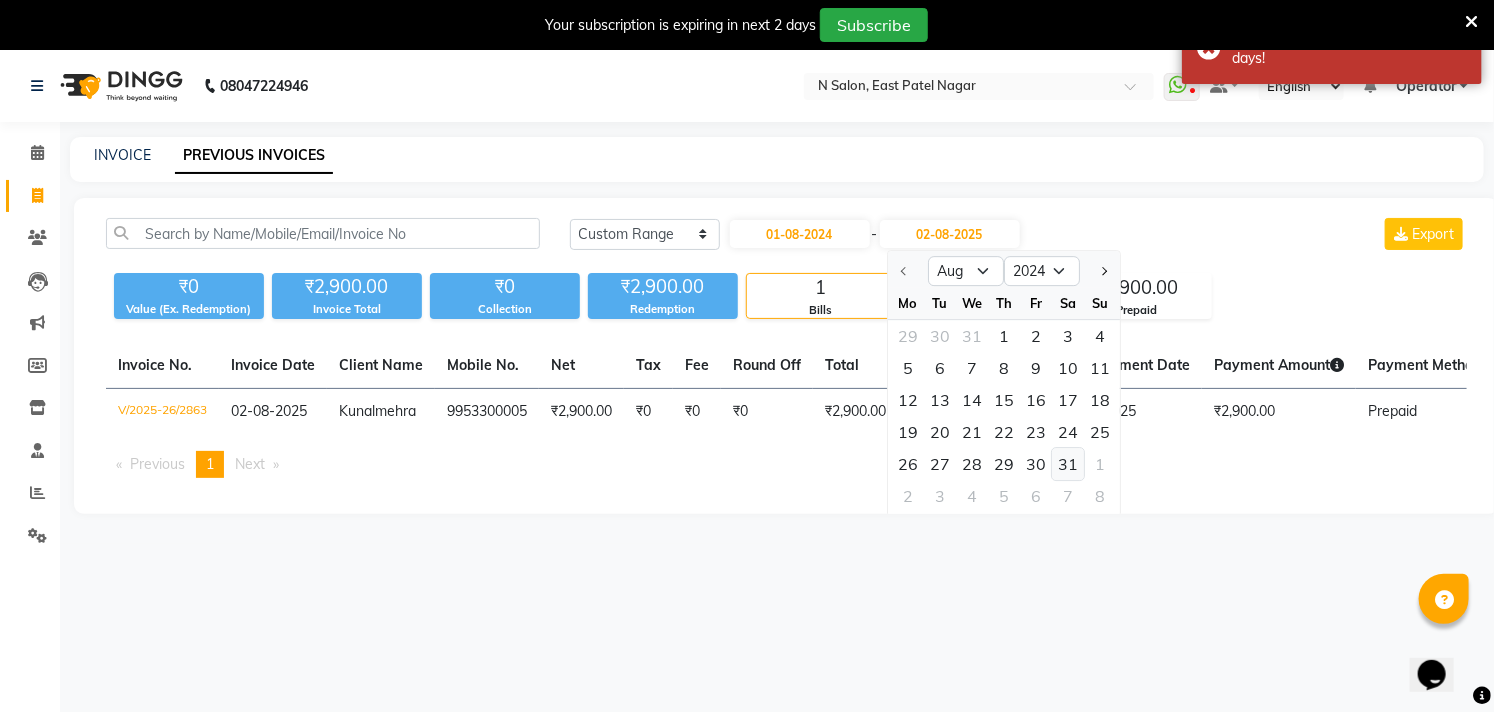 click on "31" 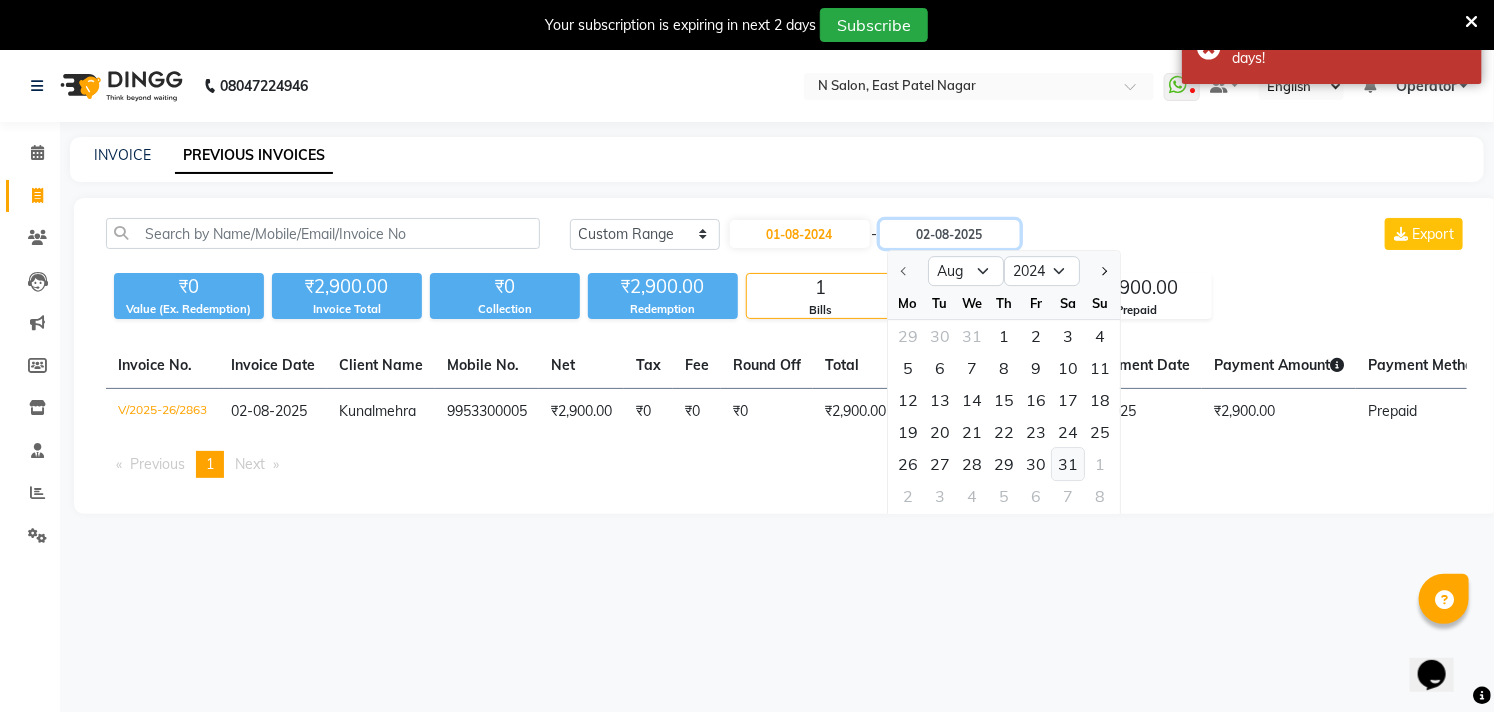 type on "31-08-2024" 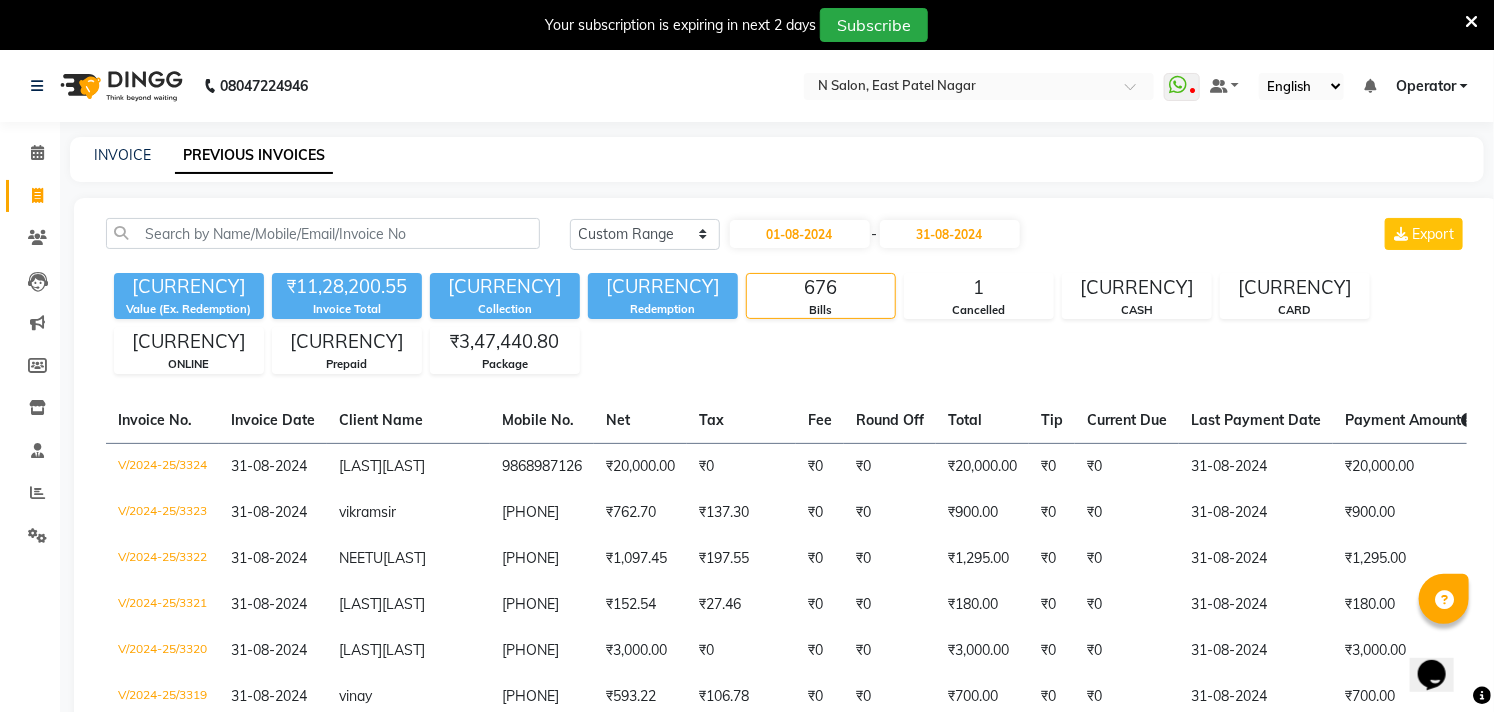 click on "Today Yesterday Custom Range [DATE] - [DATE] Export [CURRENCY] Value (Ex. Redemption) [CURRENCY] Invoice Total  [CURRENCY] Collection [CURRENCY] Redemption 676 Bills 1 Cancelled [CURRENCY] CASH [CURRENCY] CARD [CURRENCY] ONLINE [CURRENCY] Prepaid [CURRENCY] Package  Invoice No.   Invoice Date   Client Name   Mobile No.   Net   Tax   Fee   Round Off   Total   Tip   Current Due   Last Payment Date   Payment Amount   Payment Methods   Cancel Reason   Status   V/2024-25/3324  [DATE] [LAST] [LAST] [PHONE] [CURRENCY] [CURRENCY]  [CURRENCY] [CURRENCY]  [CURRENCY]  [CURRENCY]  Package - PAID  V/2024-25/3323  [DATE] [FIRST] [LAST] [PHONE] [CURRENCY] [CURRENCY]  [CURRENCY]  [CURRENCY] [CURRENCY] [CURRENCY]  [CURRENCY]  [CURRENCY]  Package - PAID  V/2024-25/3322  [DATE] [FIRST] [LAST] [PHONE] [CURRENCY] [CURRENCY]  [CURRENCY]  [CURRENCY] [CURRENCY] [CURRENCY]  [CURRENCY]  [CURRENCY]  Package - PAID  V/2024-25/3321  [DATE] [FIRST] [LAST] [PHONE] [CURRENCY] [CURRENCY]  [CURRENCY]  [CURRENCY] - -" 